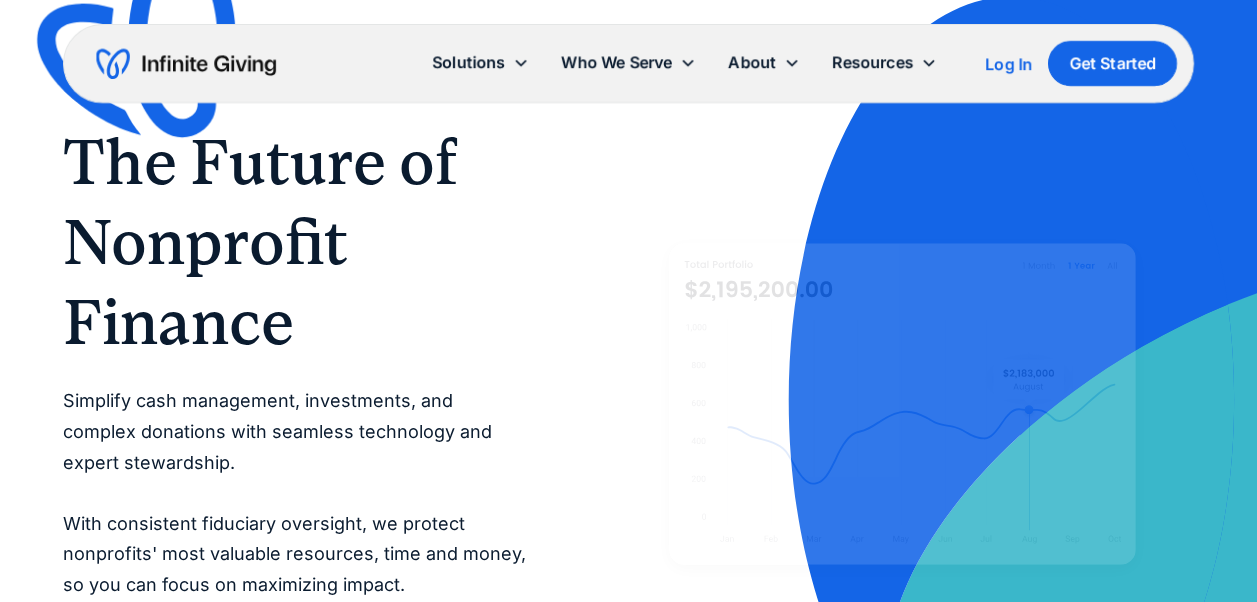 scroll, scrollTop: 0, scrollLeft: 0, axis: both 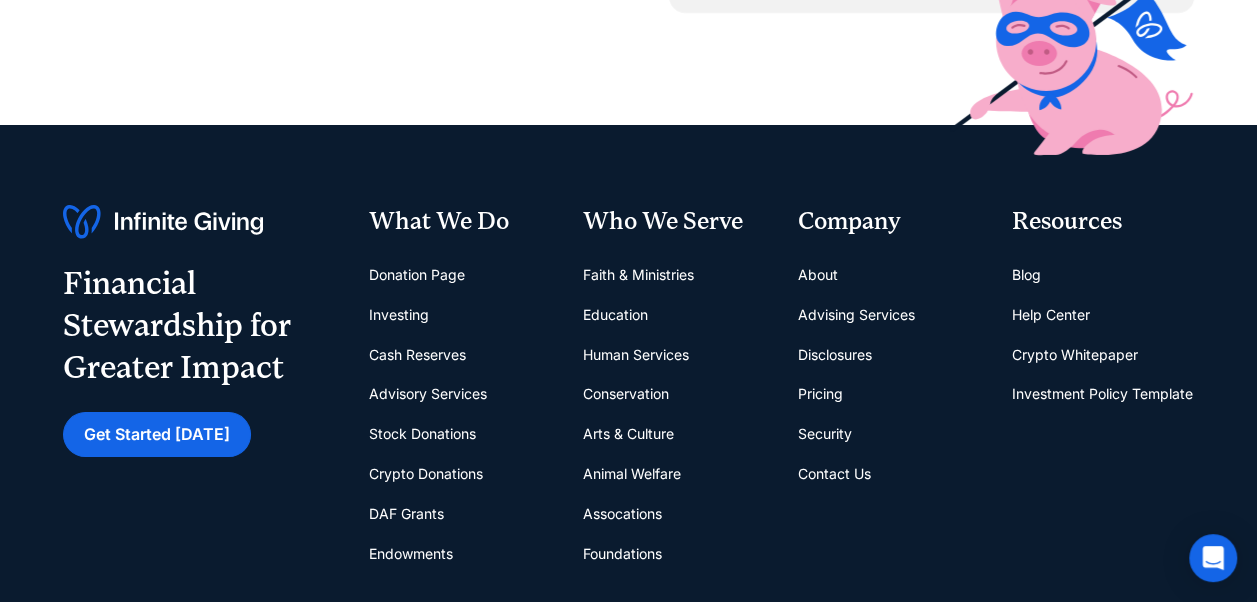 click on "Contact Us" at bounding box center (833, 474) 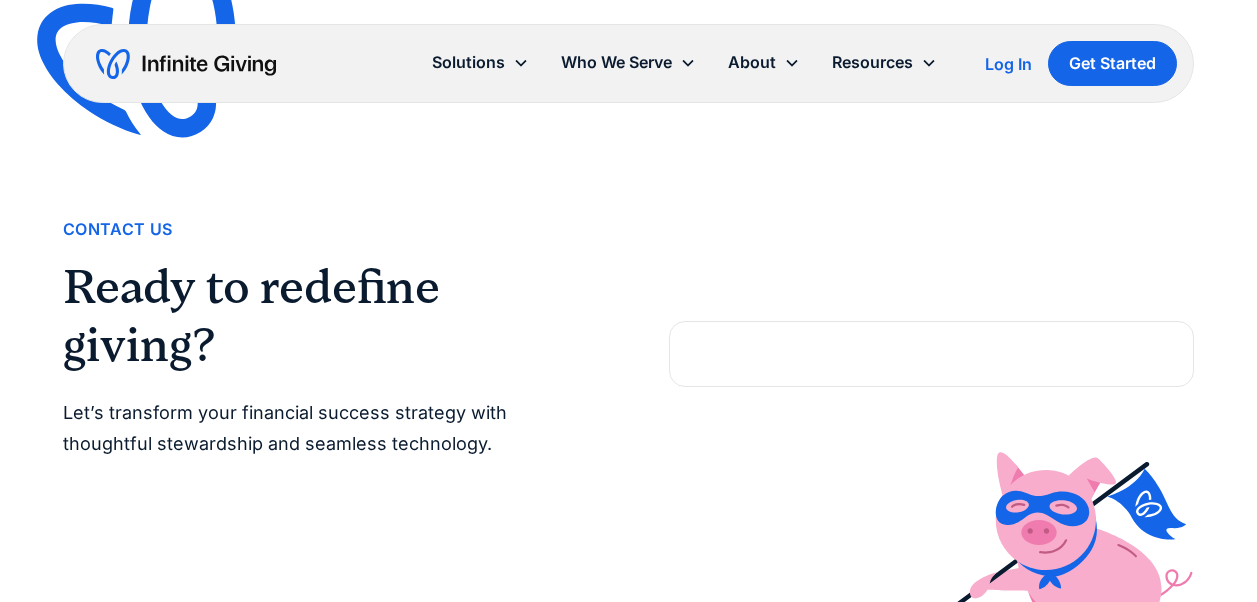 scroll, scrollTop: 0, scrollLeft: 0, axis: both 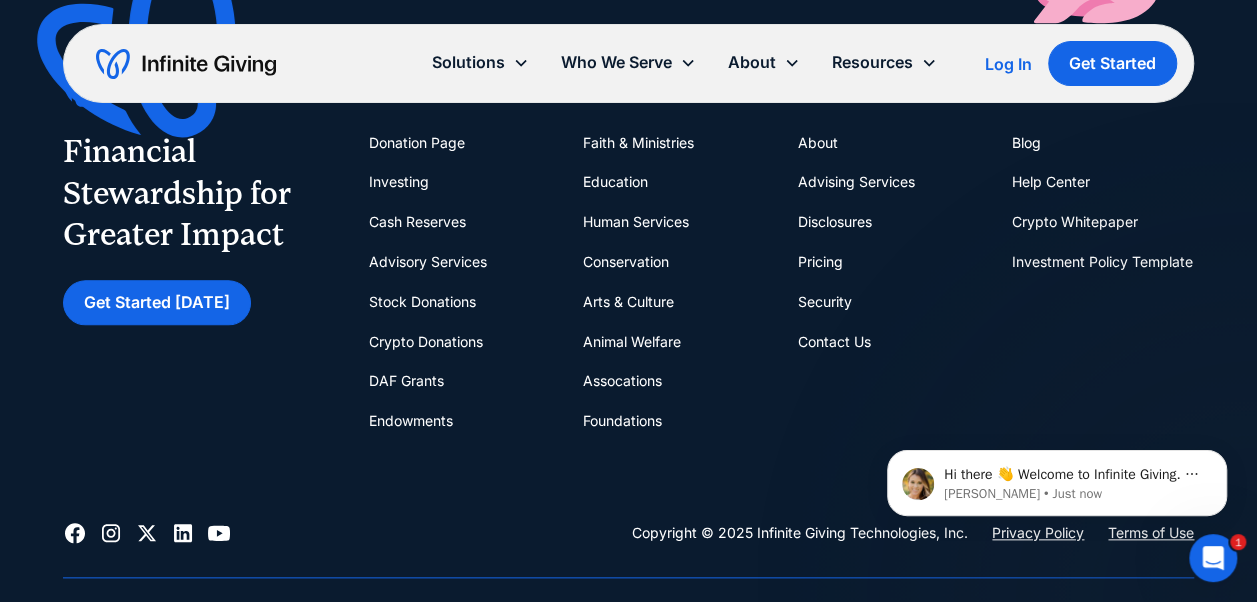 click on "Foundations" at bounding box center (622, 421) 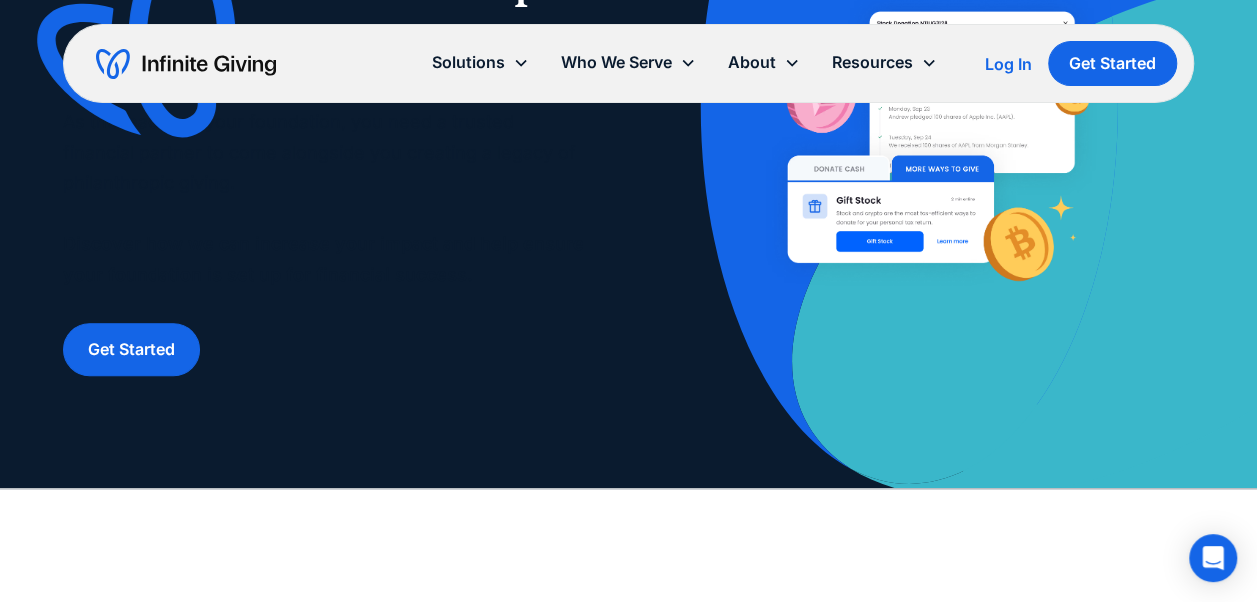 scroll, scrollTop: 600, scrollLeft: 0, axis: vertical 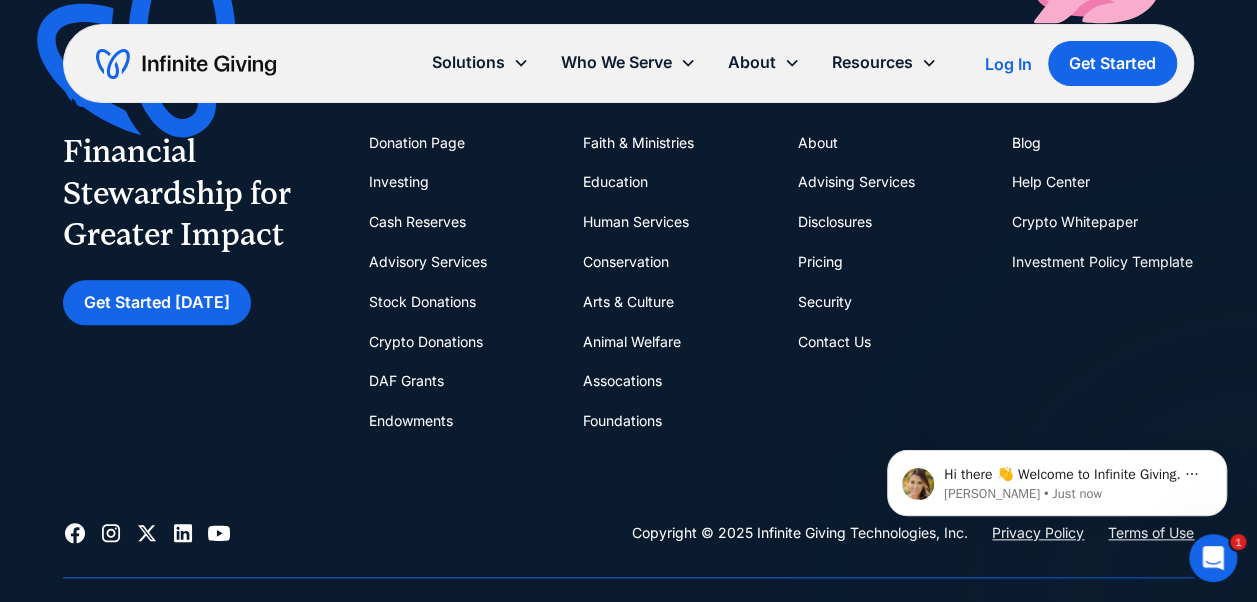 click on "Contact Us" at bounding box center [833, 342] 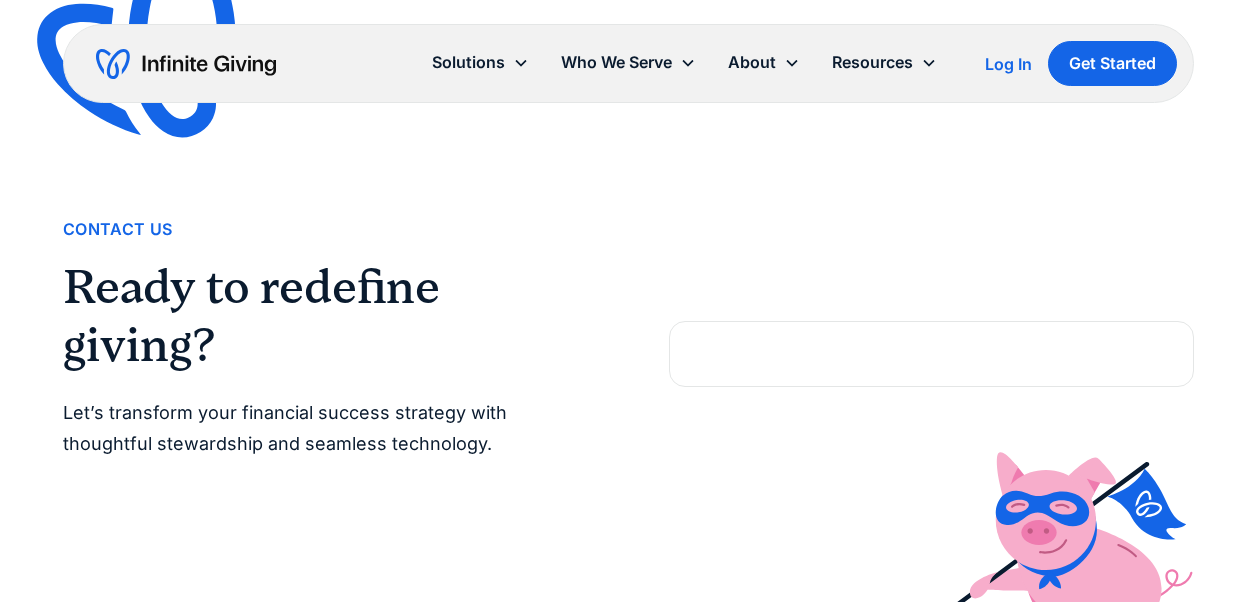 scroll, scrollTop: 0, scrollLeft: 0, axis: both 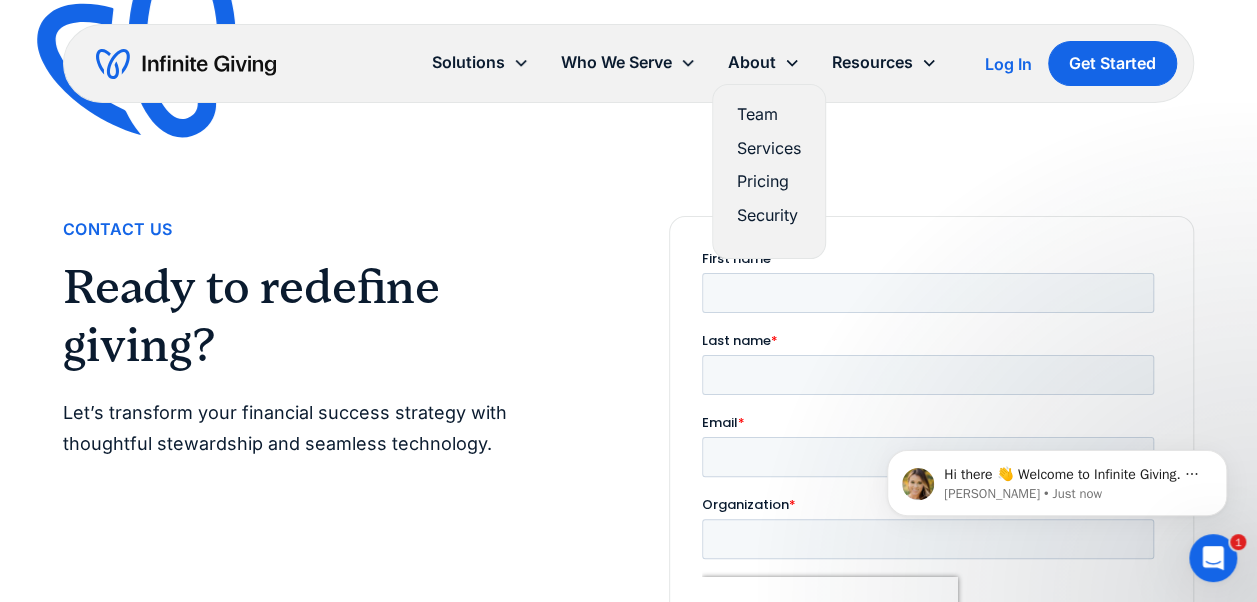 click on "Team" at bounding box center [769, 114] 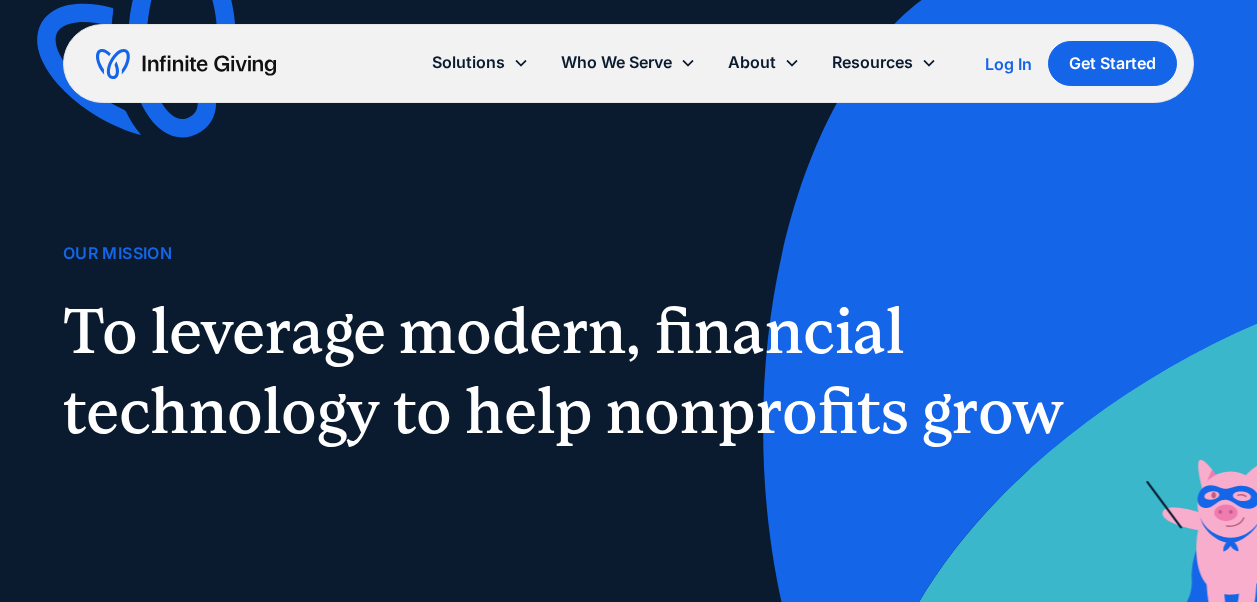 scroll, scrollTop: 0, scrollLeft: 0, axis: both 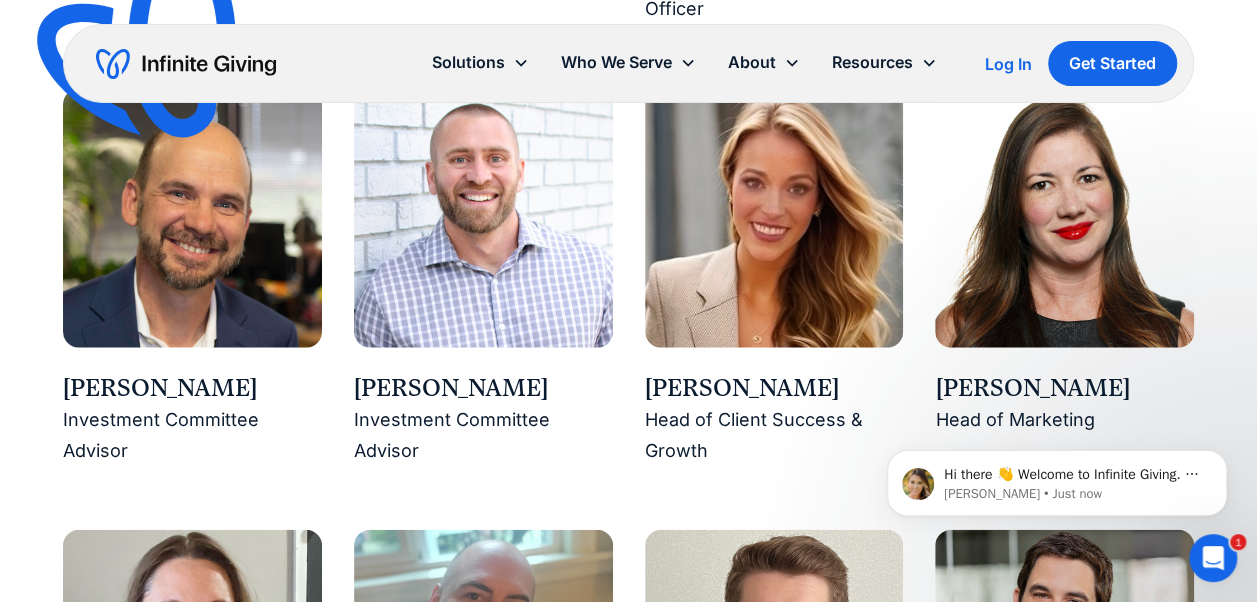 click at bounding box center (1064, 218) 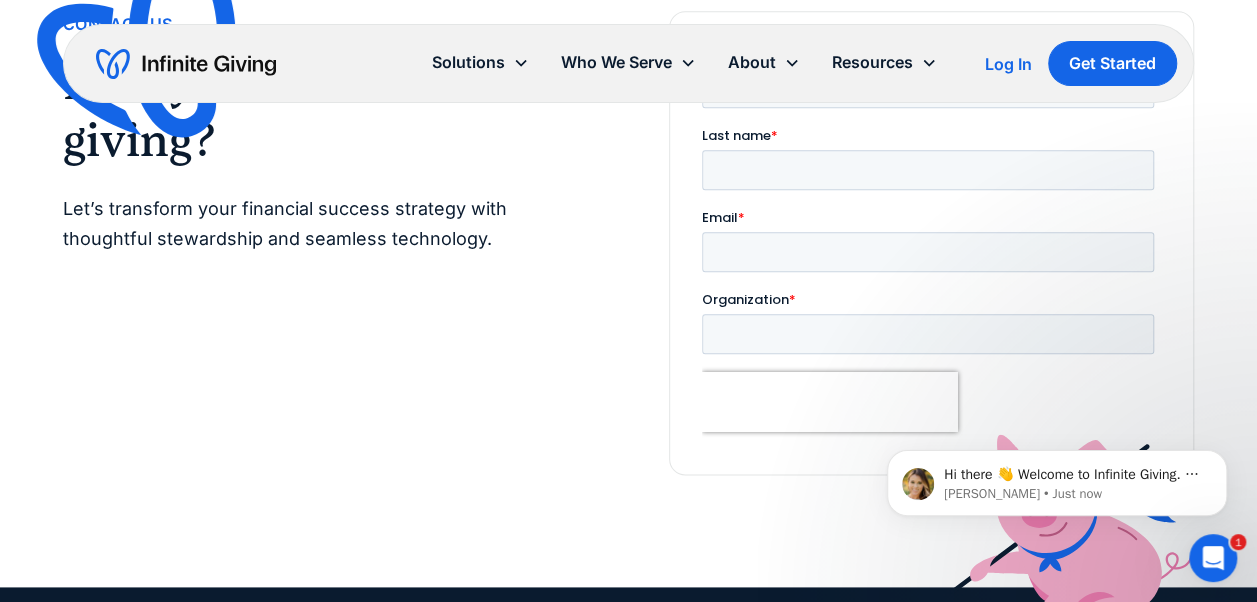 scroll, scrollTop: 4800, scrollLeft: 0, axis: vertical 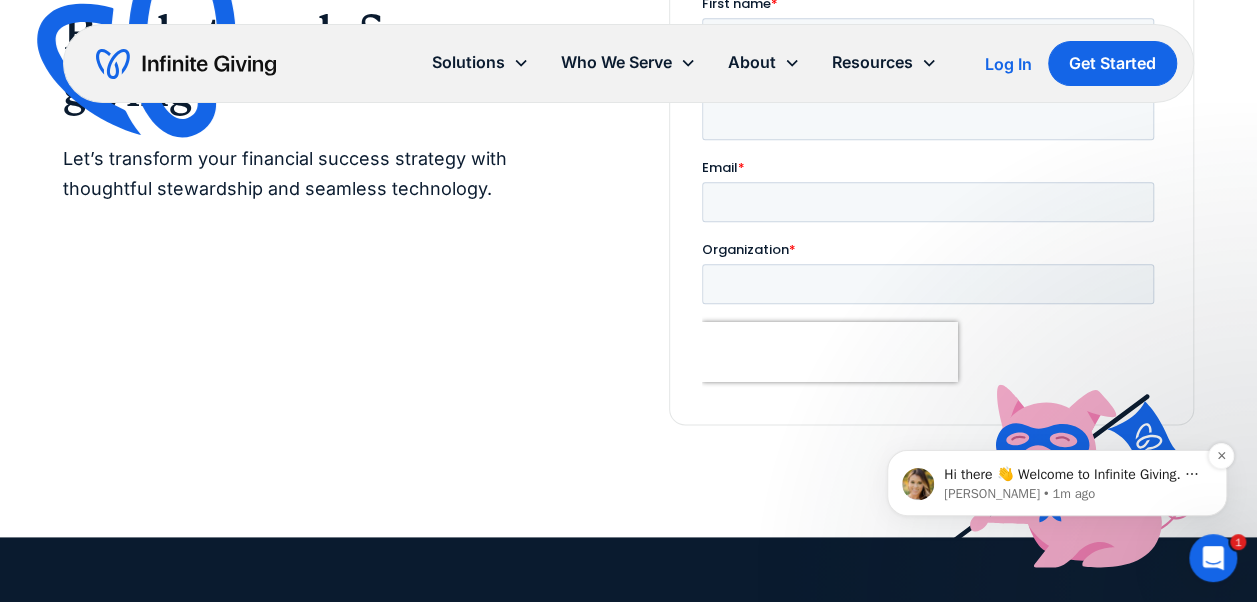 click on "Hi there 👋 Welcome to Infinite Giving. If you have any questions, just reply to this message. [GEOGRAPHIC_DATA]" at bounding box center [1073, 475] 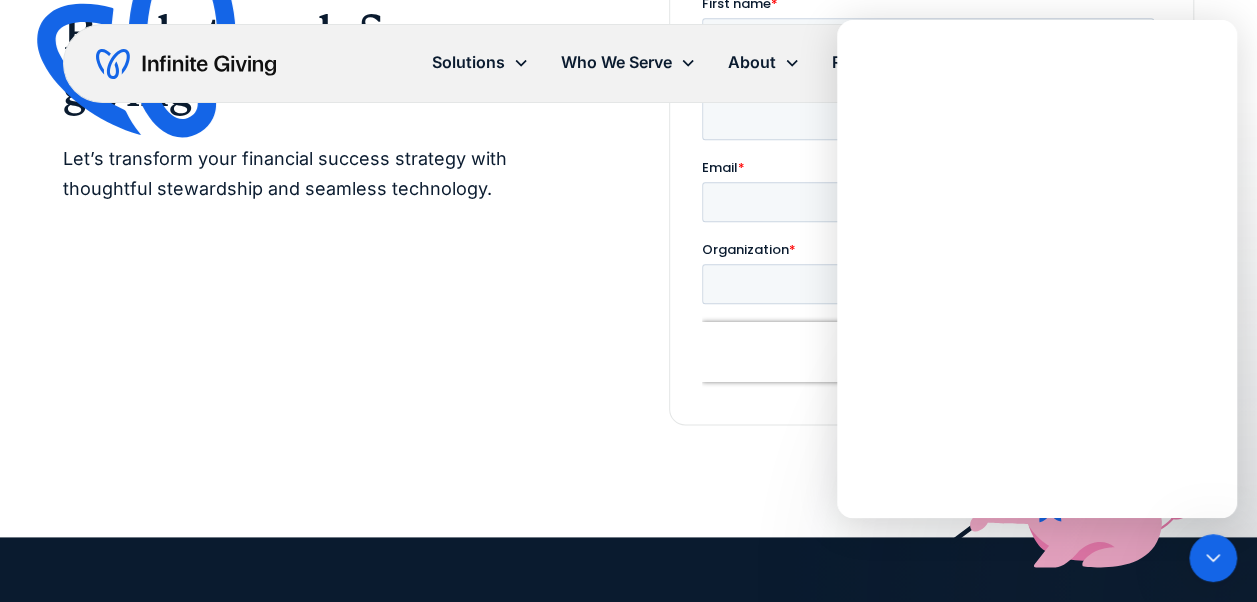 scroll, scrollTop: 0, scrollLeft: 0, axis: both 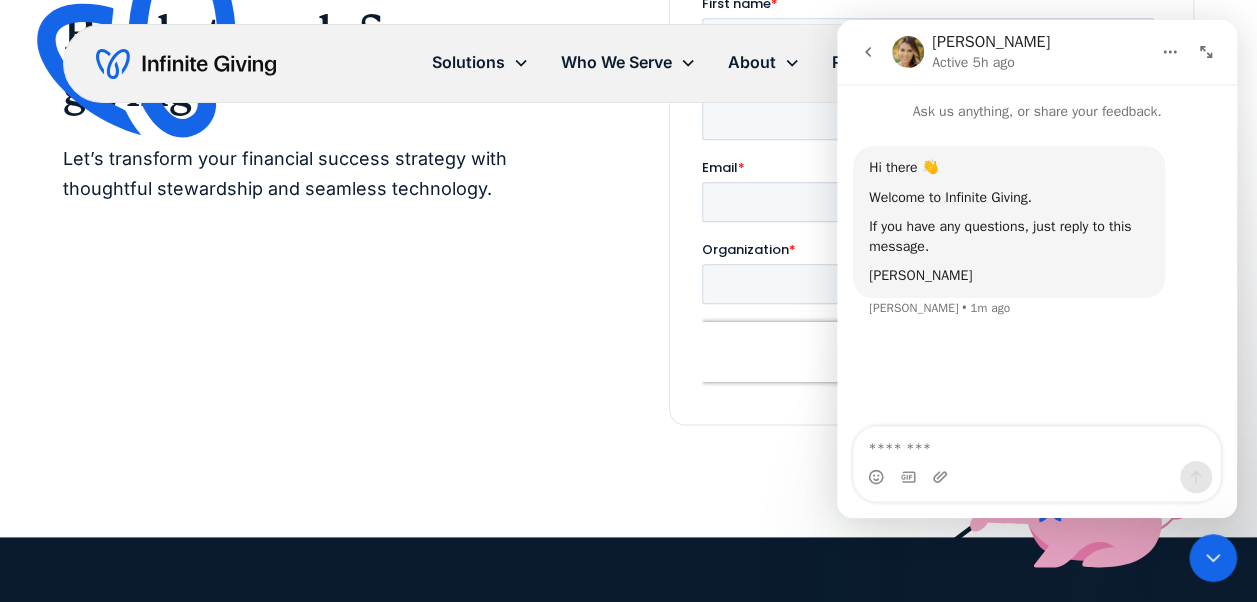click 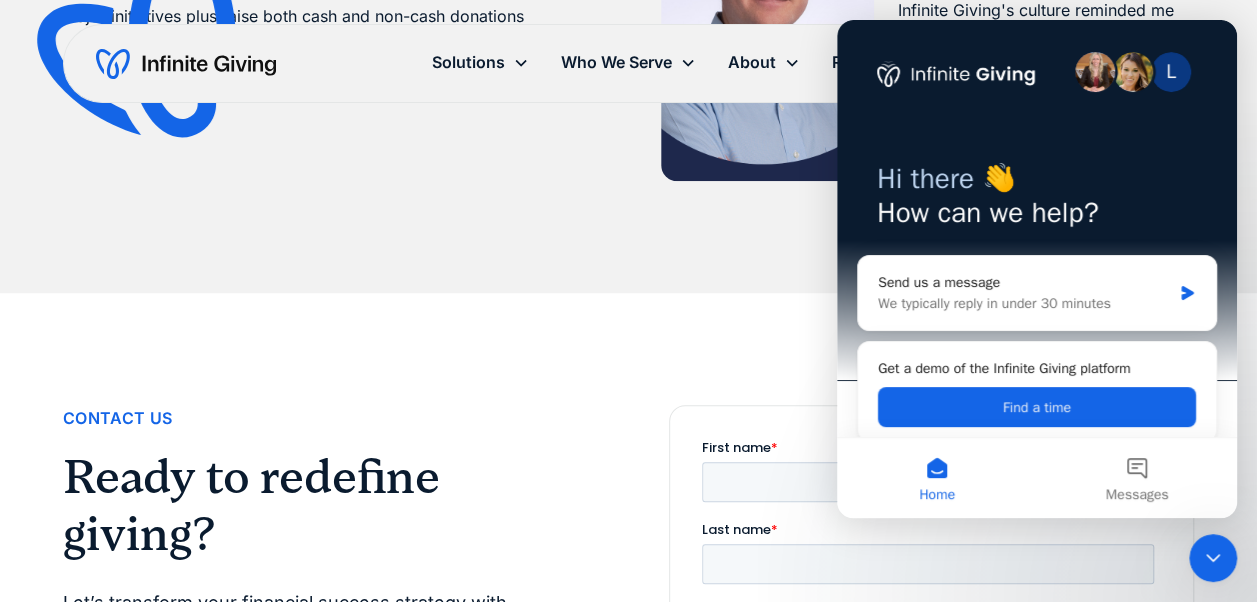 scroll, scrollTop: 4300, scrollLeft: 0, axis: vertical 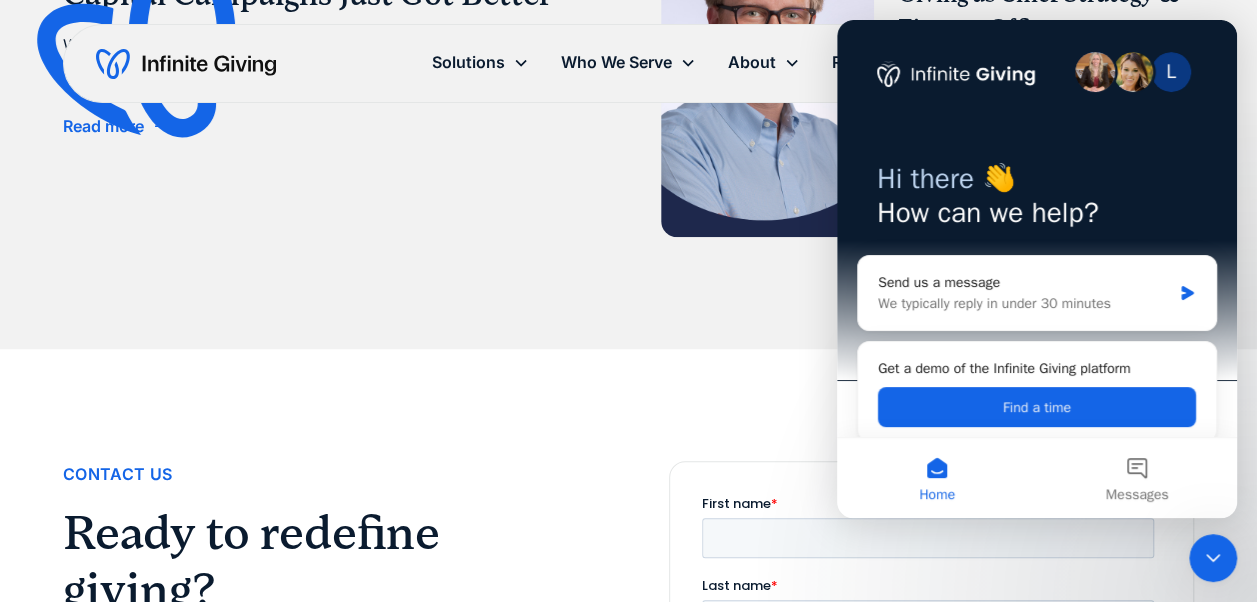 click on "Contact Us Ready to redefine giving? Let’s transform your financial success strategy with thoughtful stewardship and seamless technology." at bounding box center [628, 693] 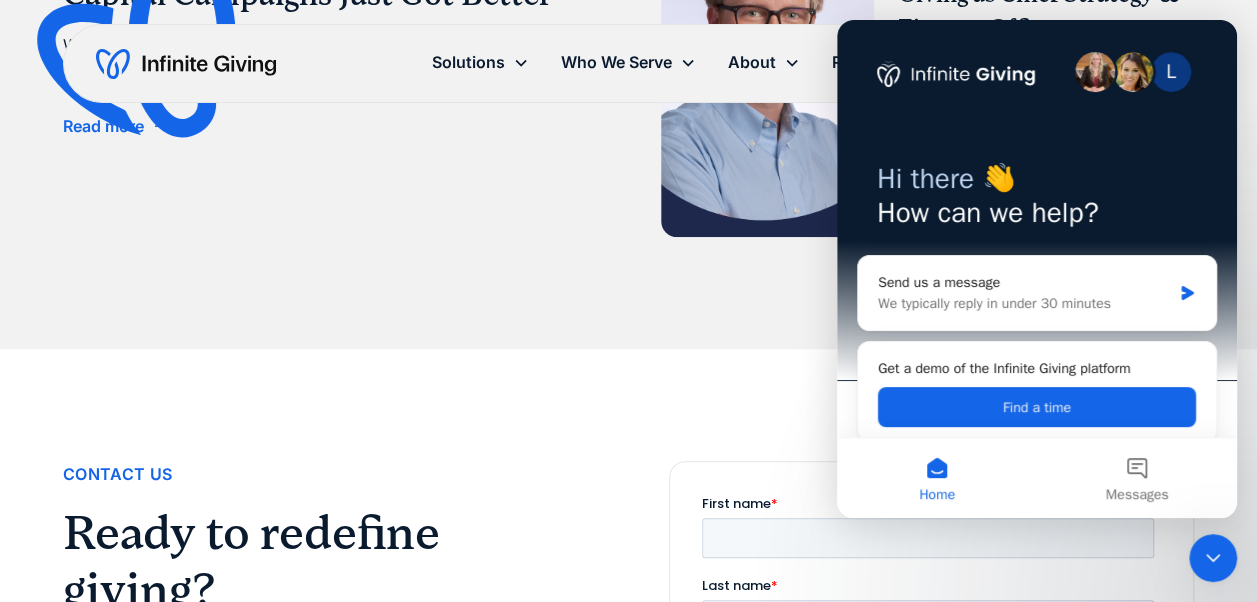 click on "Contact Us Ready to redefine giving? Let’s transform your financial success strategy with thoughtful stewardship and seamless technology." at bounding box center (628, 693) 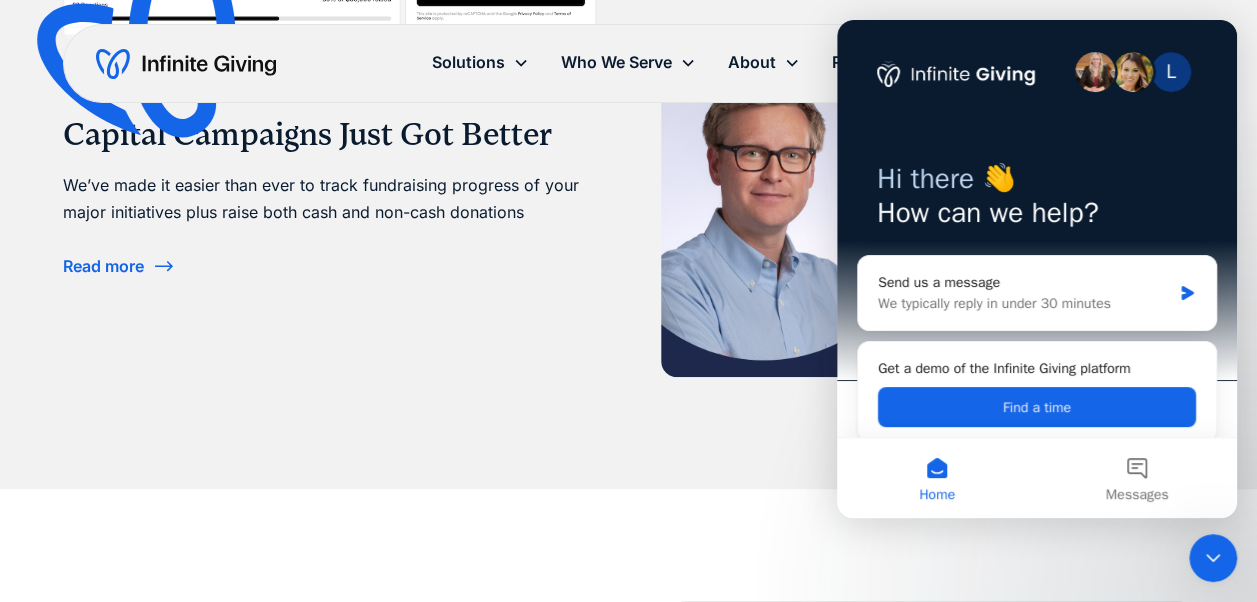 scroll, scrollTop: 4200, scrollLeft: 0, axis: vertical 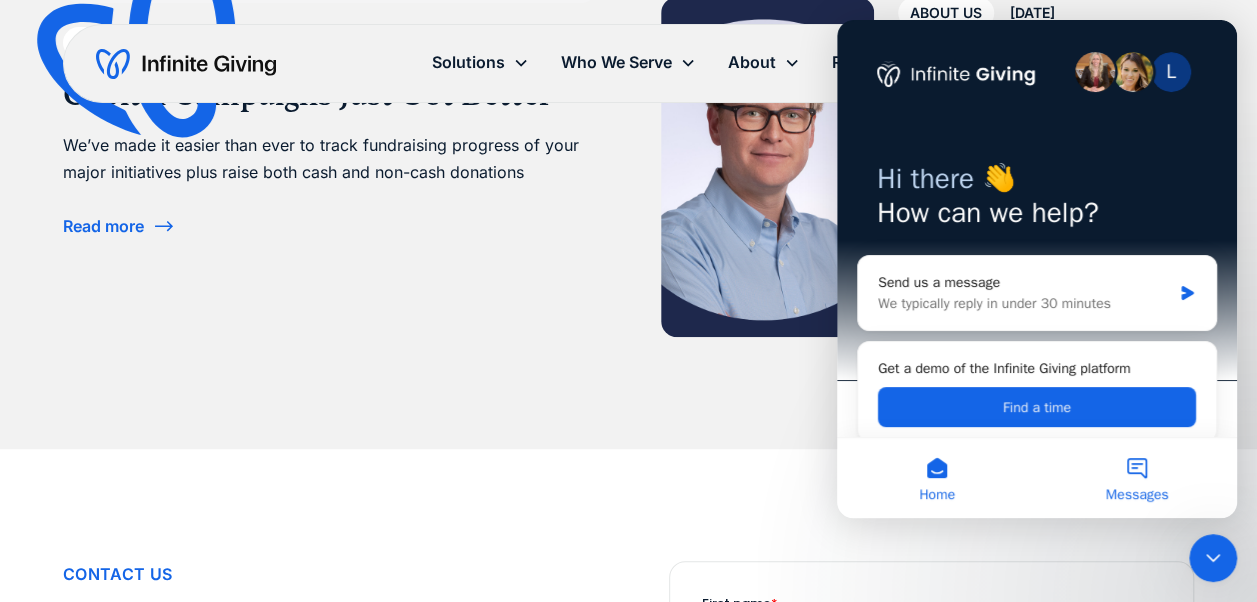 click on "Messages" at bounding box center [1137, 478] 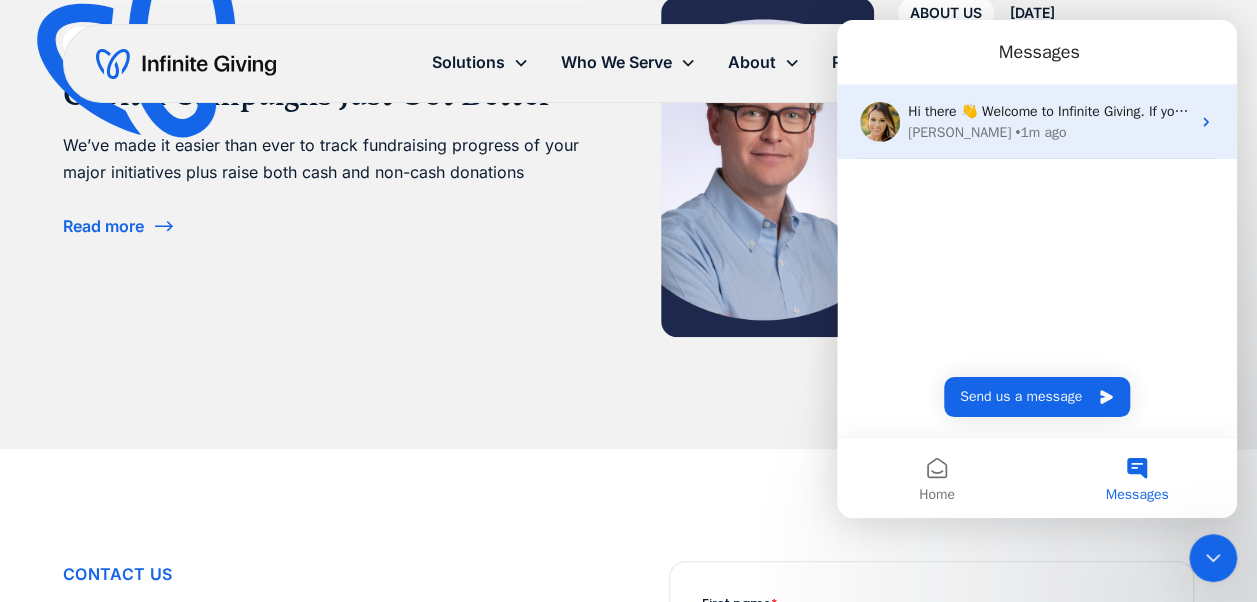 click on "Kasey •  1m ago" at bounding box center [1049, 132] 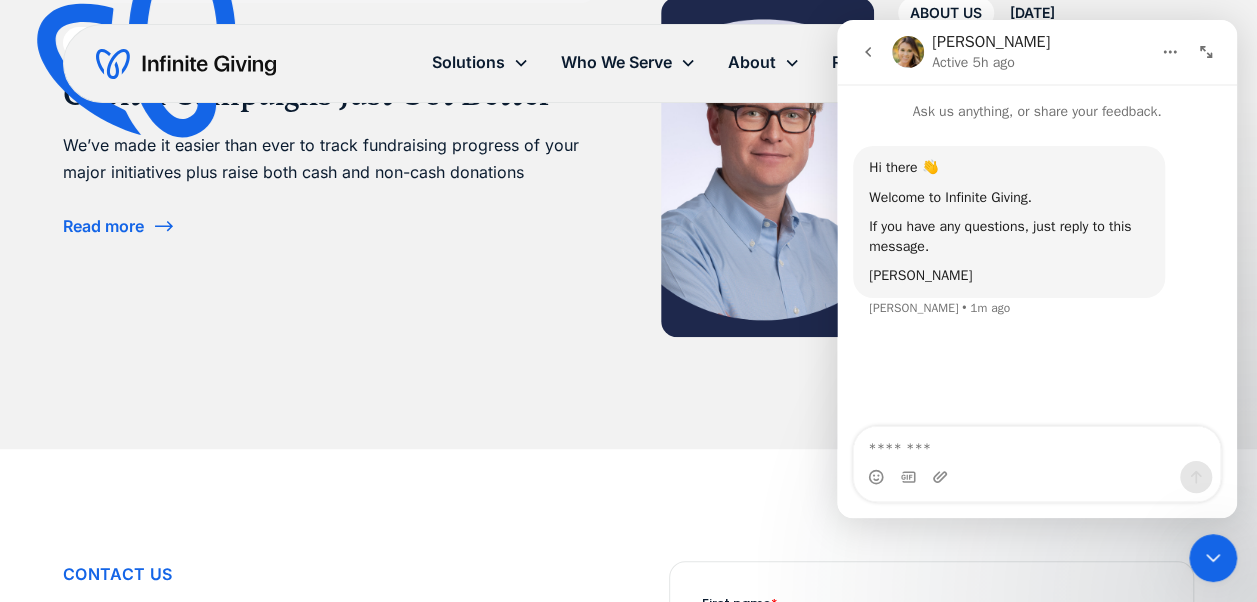 click at bounding box center (1037, 444) 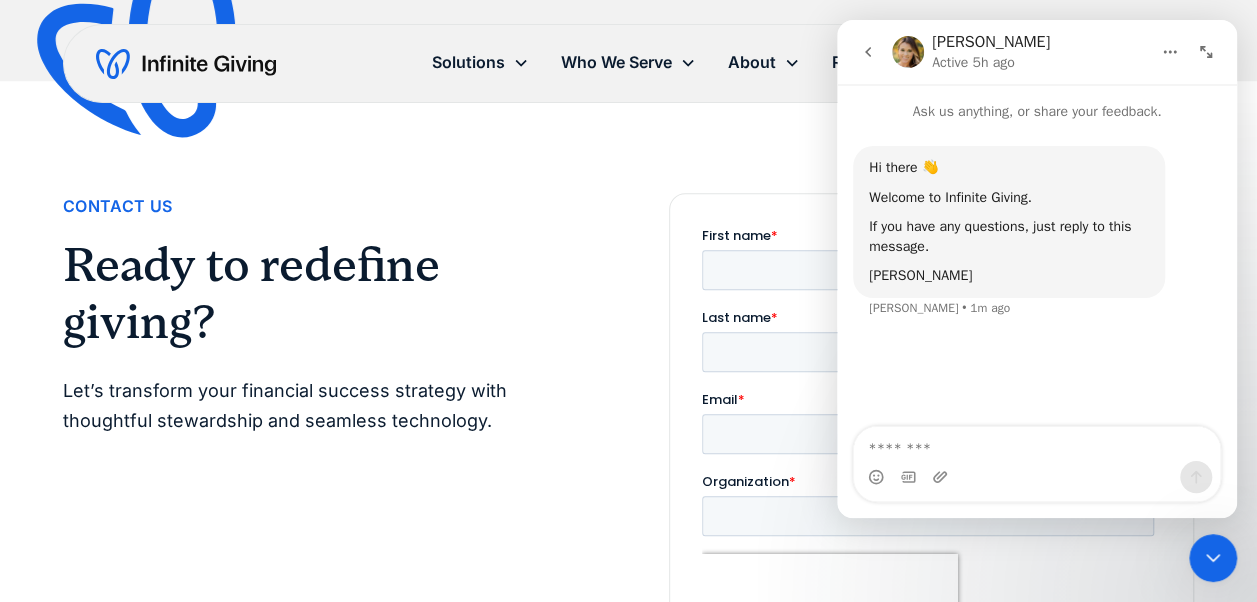 scroll, scrollTop: 4431, scrollLeft: 0, axis: vertical 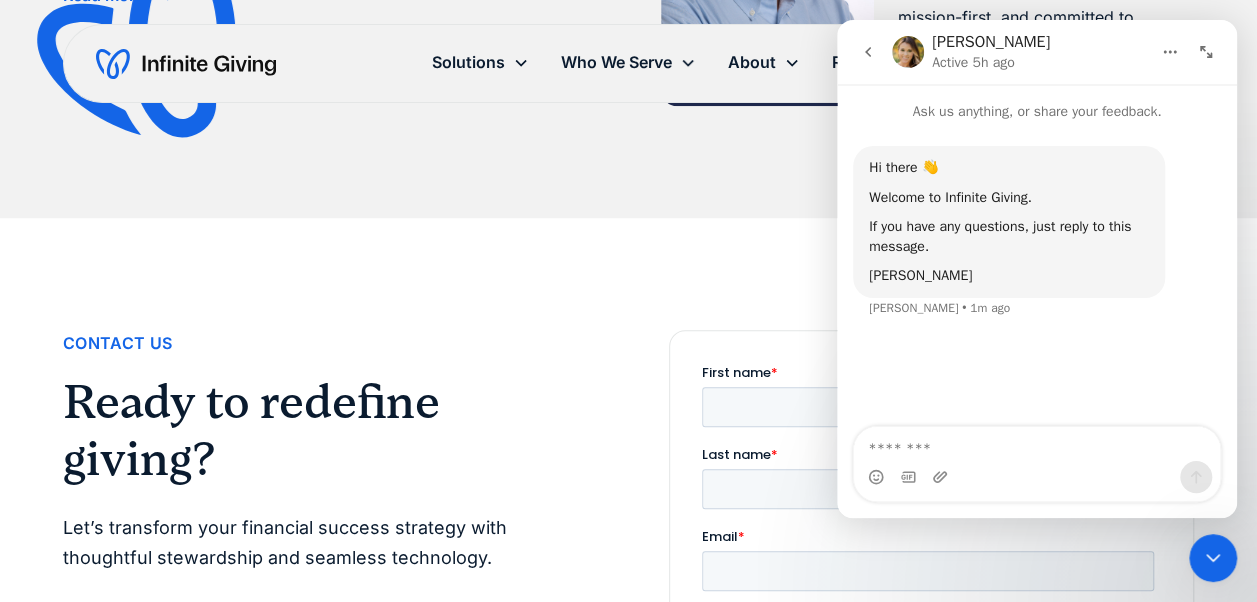 click at bounding box center [1037, 444] 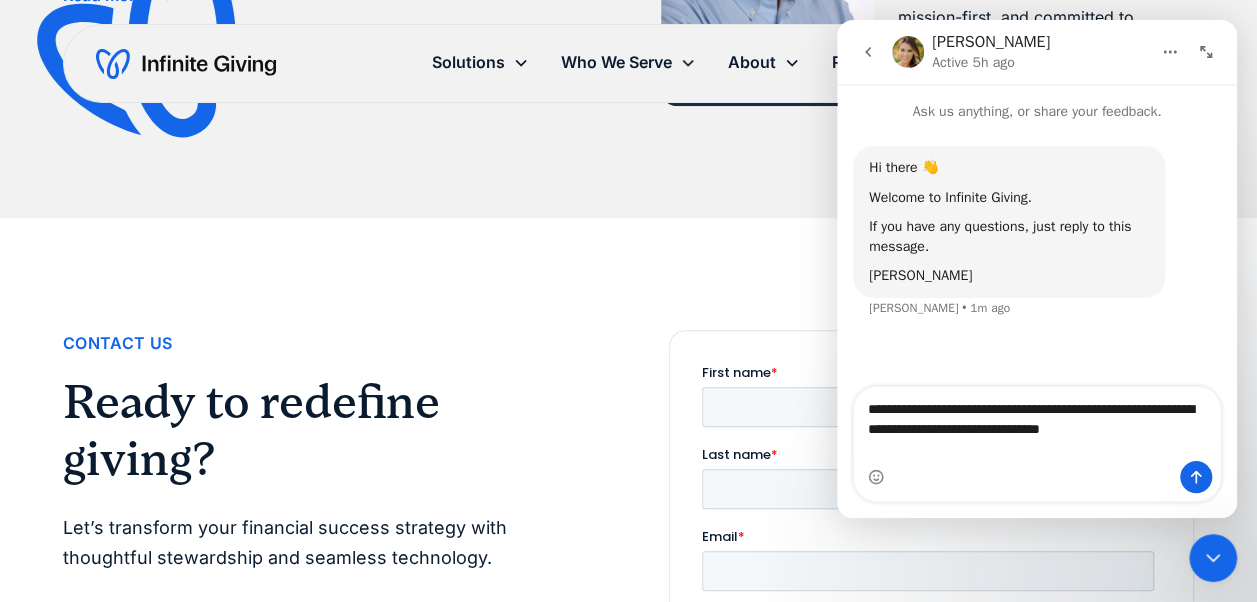 scroll, scrollTop: 0, scrollLeft: 0, axis: both 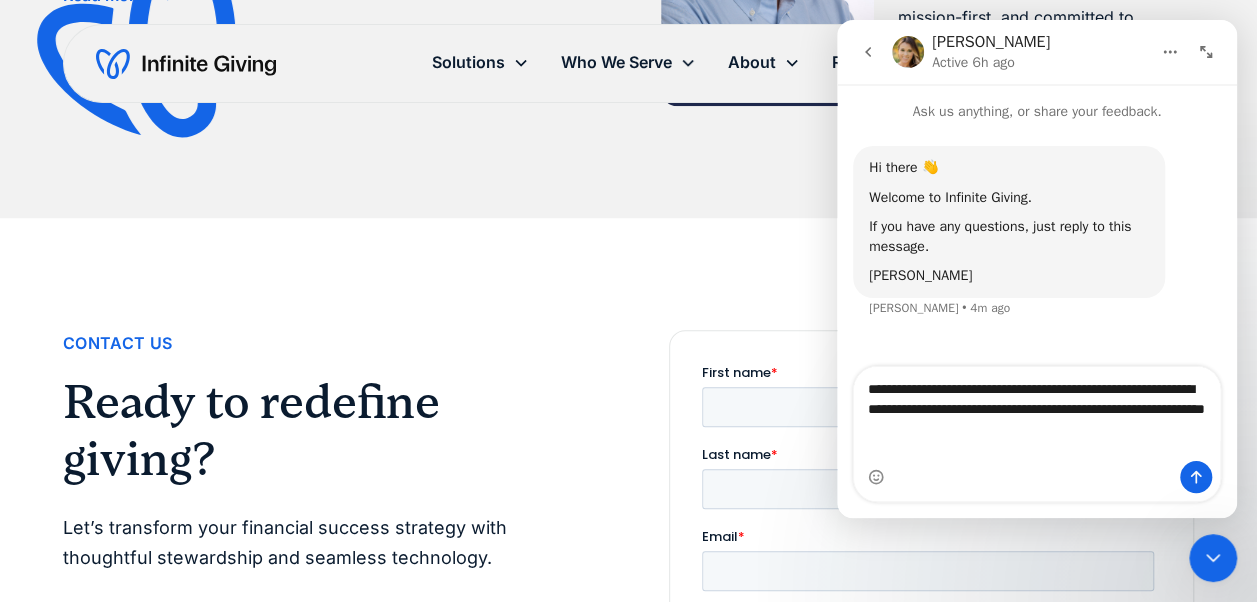 click at bounding box center [1037, 477] 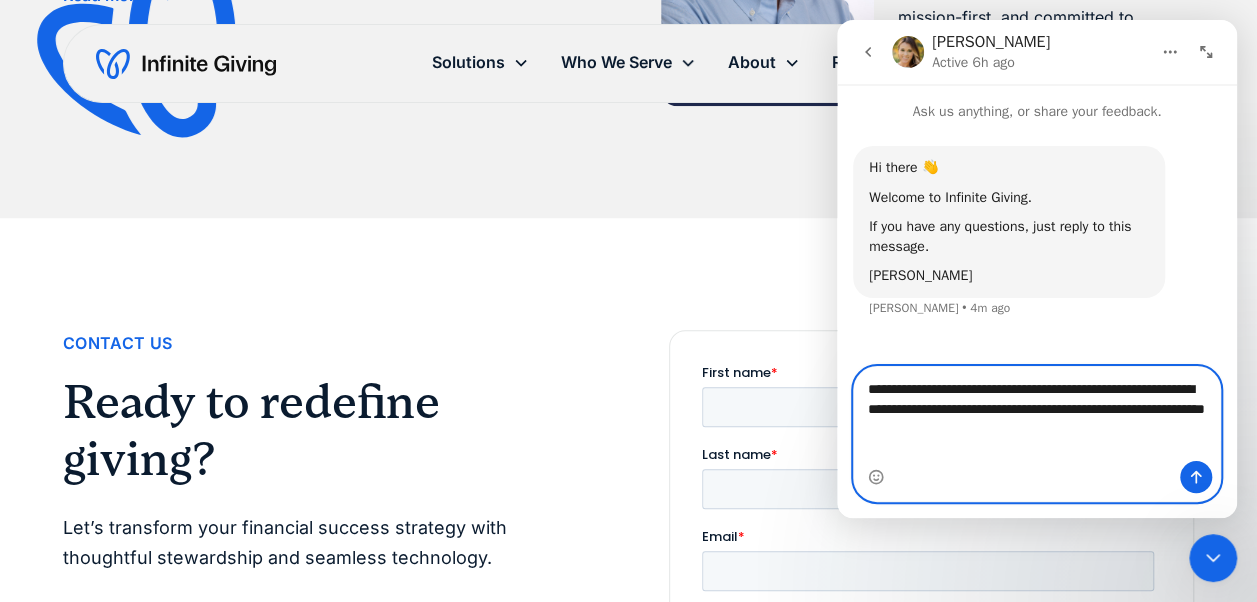 drag, startPoint x: 1137, startPoint y: 450, endPoint x: 945, endPoint y: 453, distance: 192.02344 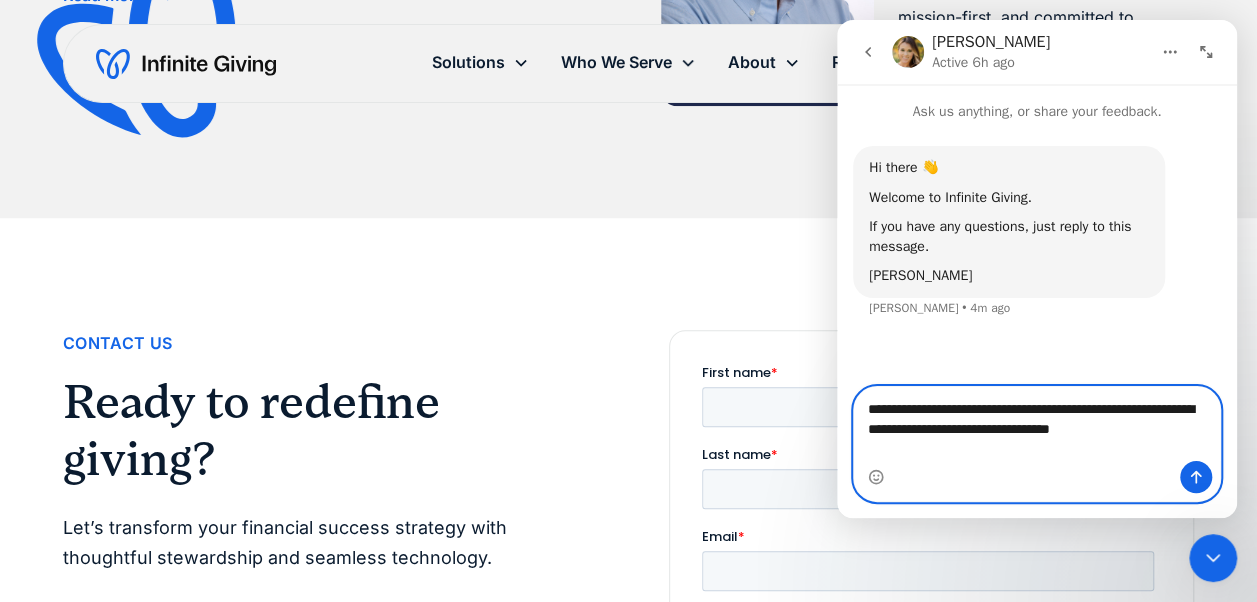 click on "**********" at bounding box center [1037, 424] 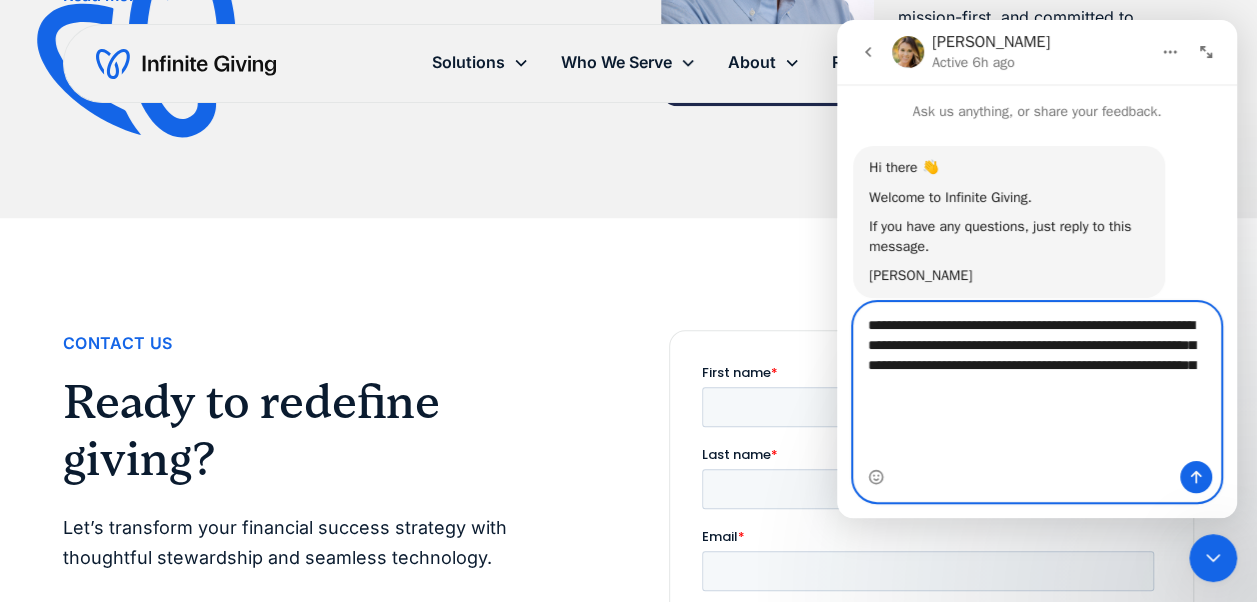 scroll, scrollTop: 433, scrollLeft: 0, axis: vertical 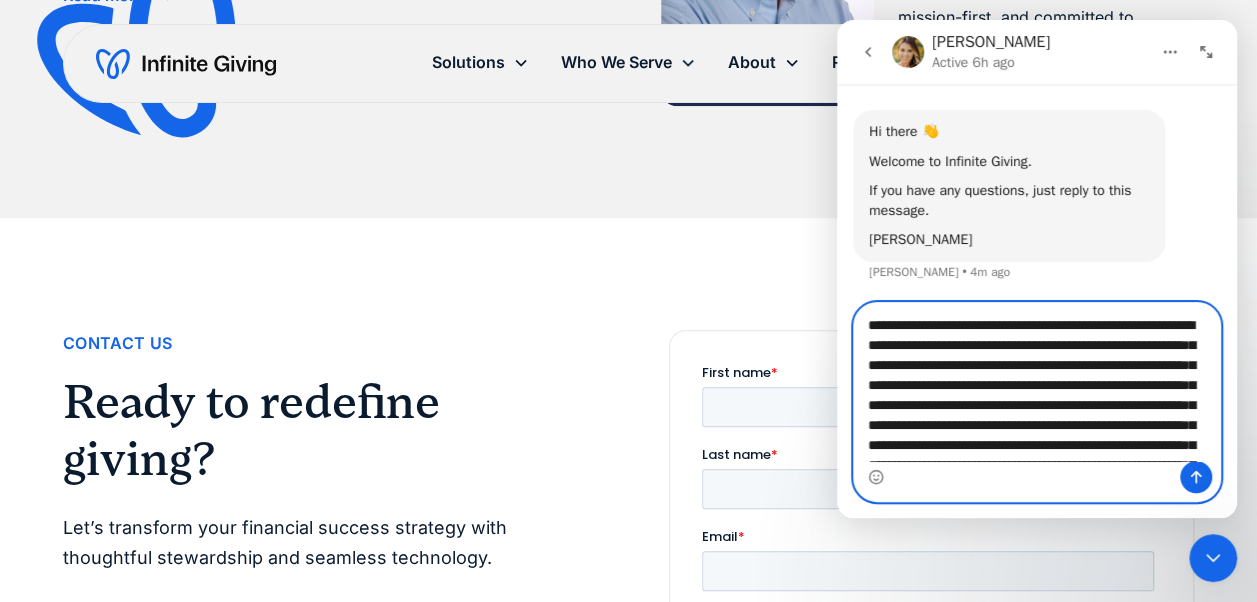 click at bounding box center (1037, 382) 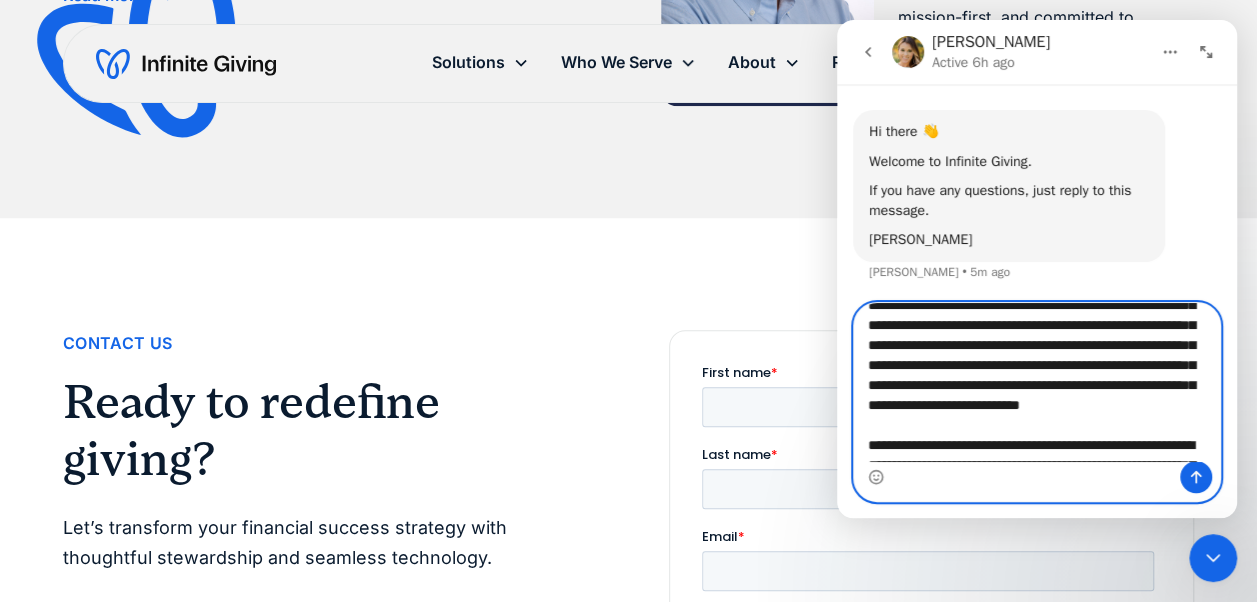 scroll, scrollTop: 200, scrollLeft: 0, axis: vertical 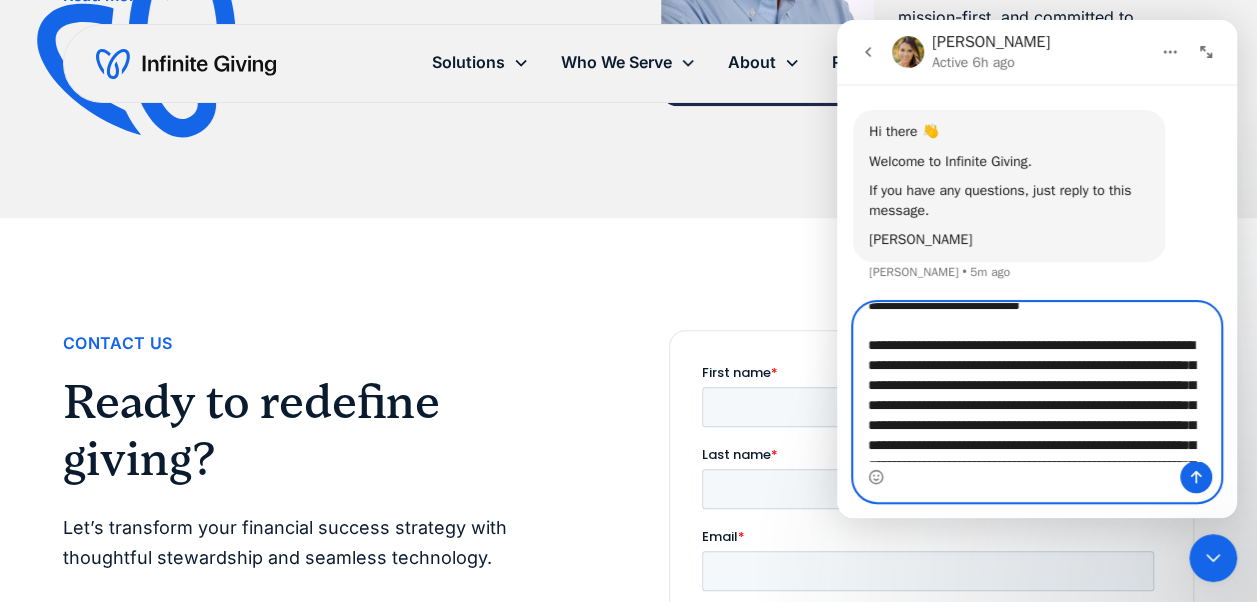 drag, startPoint x: 1111, startPoint y: 406, endPoint x: 1018, endPoint y: 402, distance: 93.08598 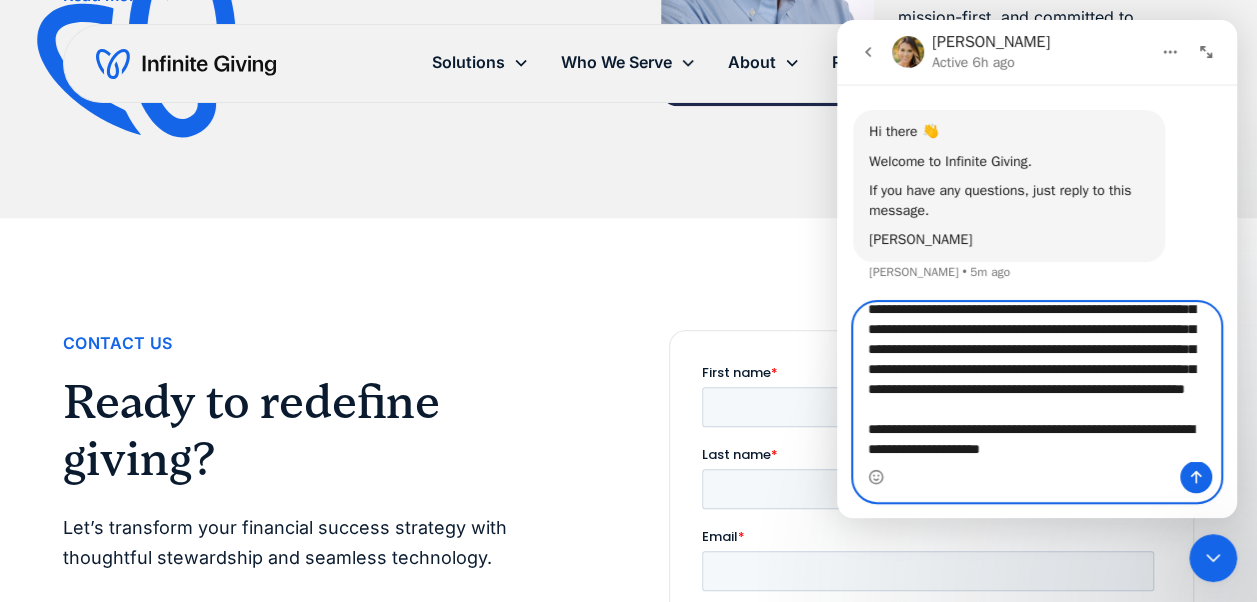 scroll, scrollTop: 400, scrollLeft: 0, axis: vertical 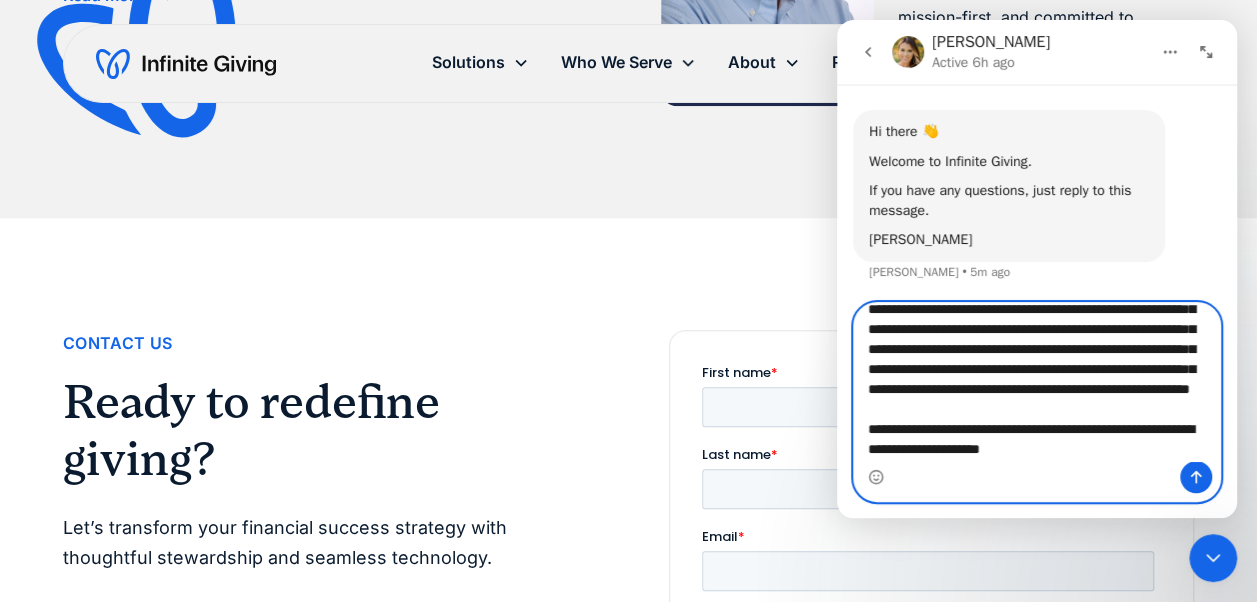 click at bounding box center [1037, 382] 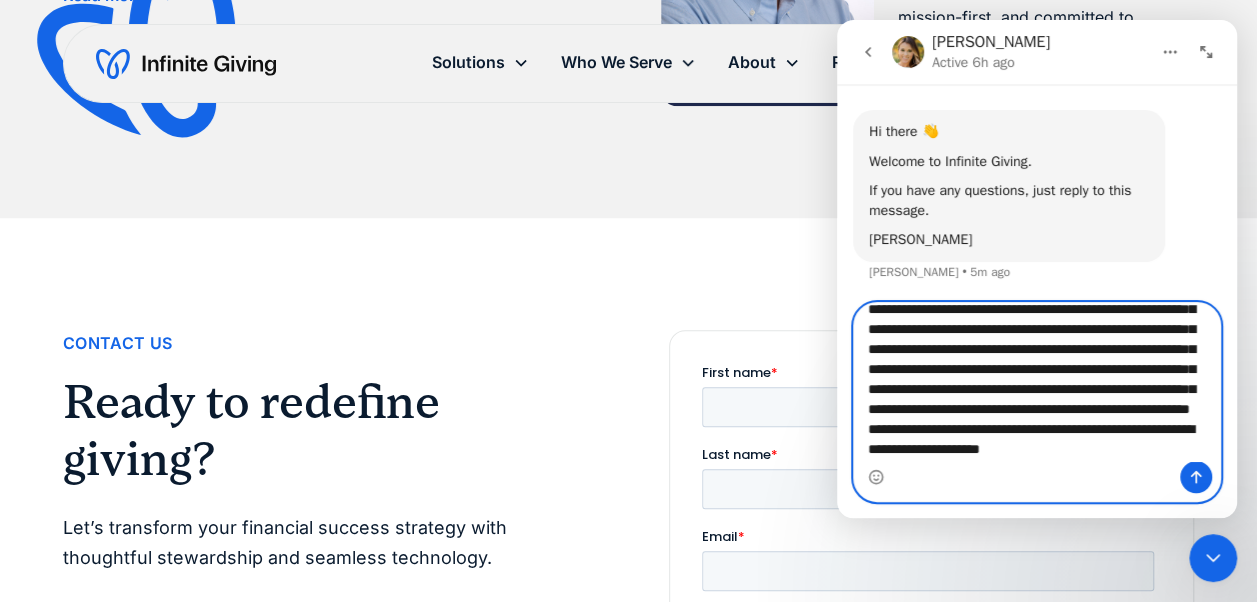 scroll, scrollTop: 436, scrollLeft: 0, axis: vertical 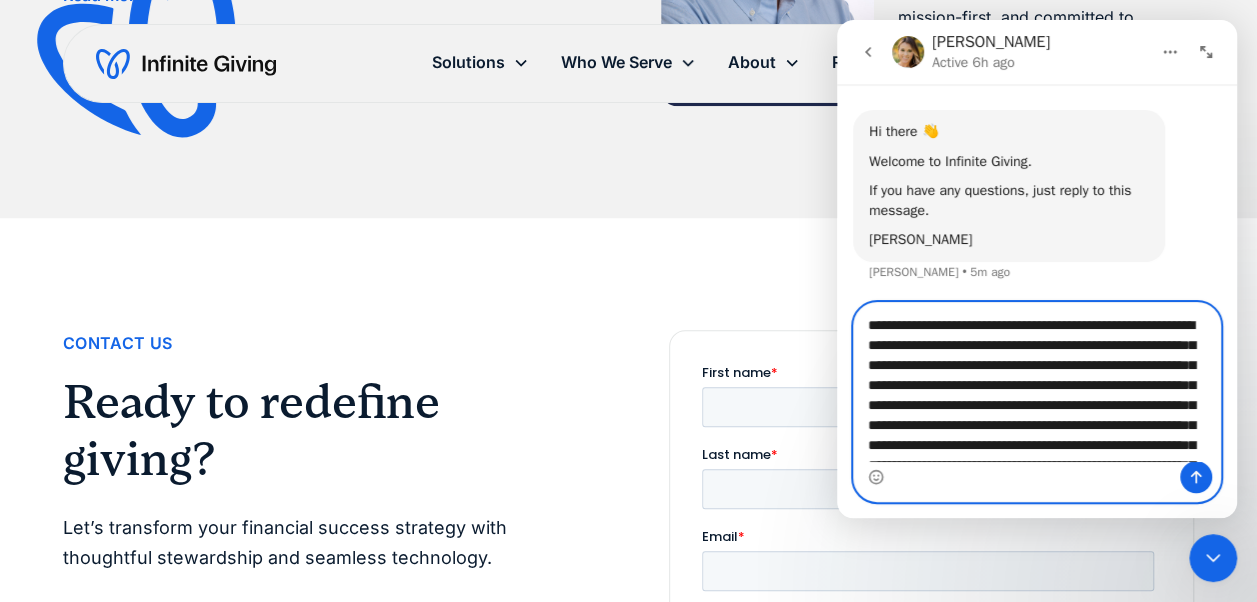 type on "**********" 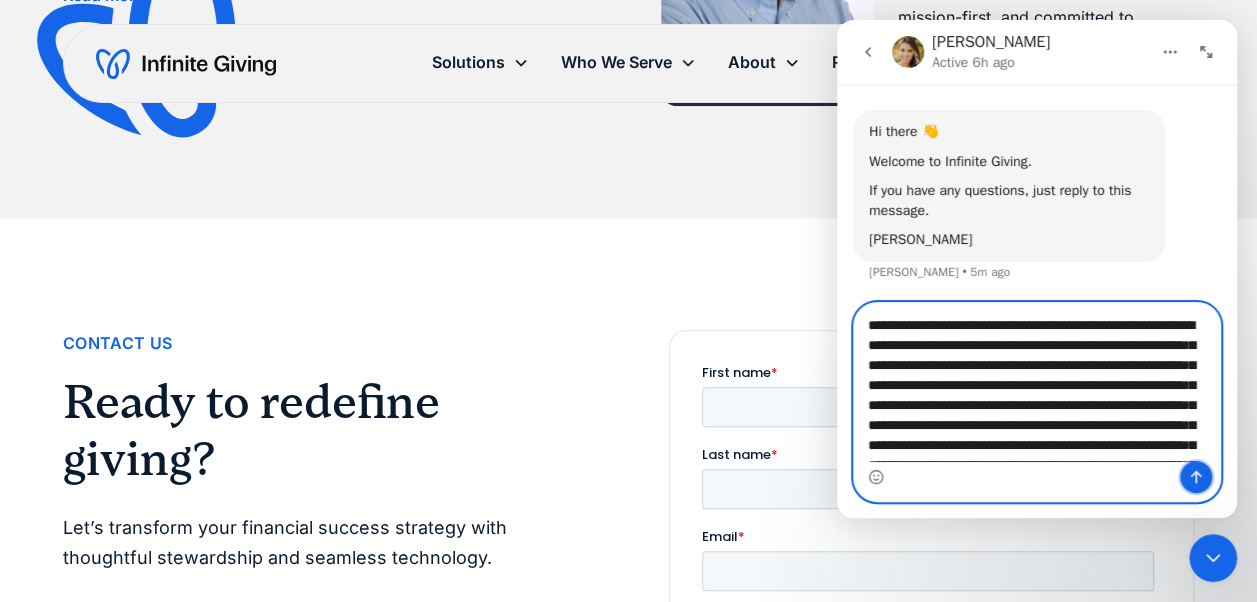 click at bounding box center [1196, 477] 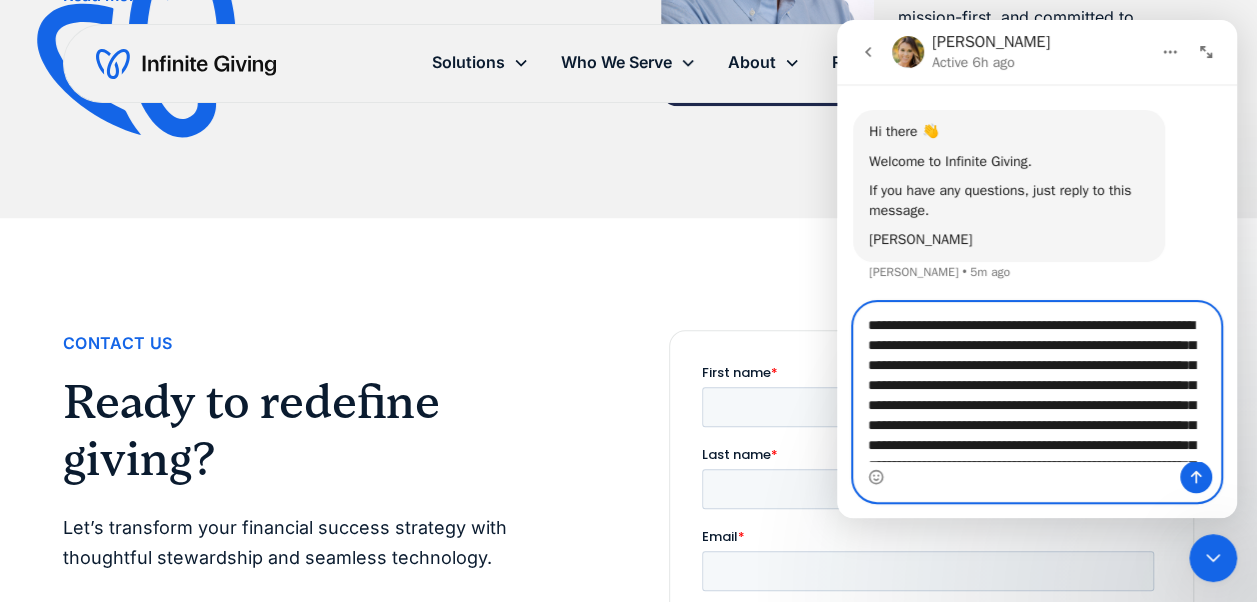 type 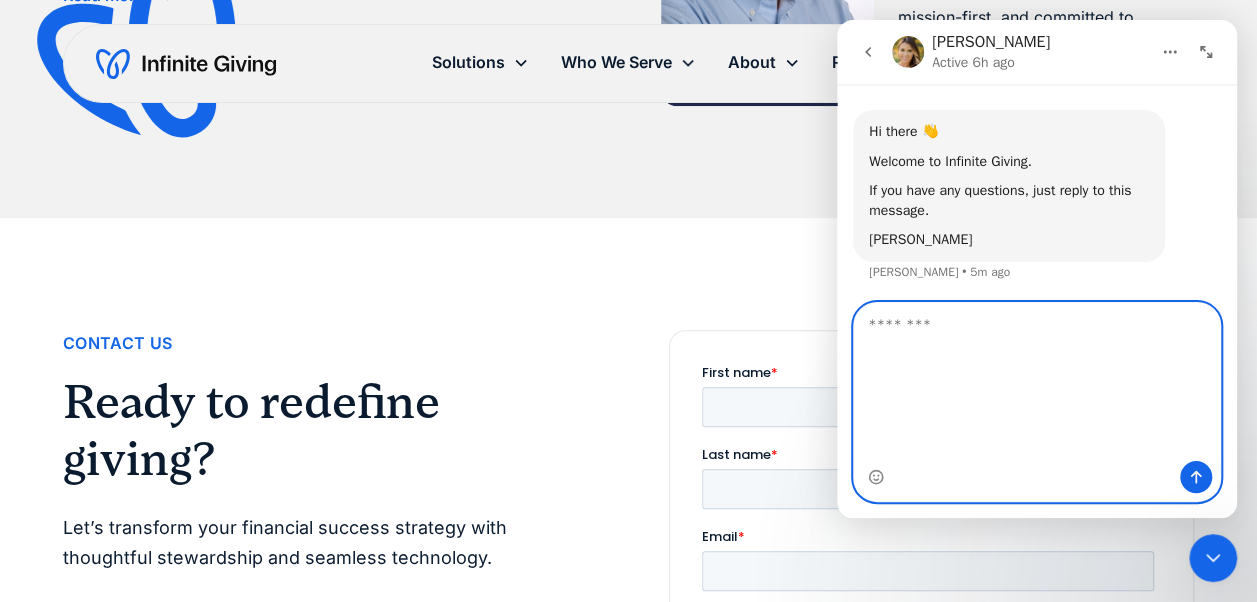 scroll, scrollTop: 0, scrollLeft: 0, axis: both 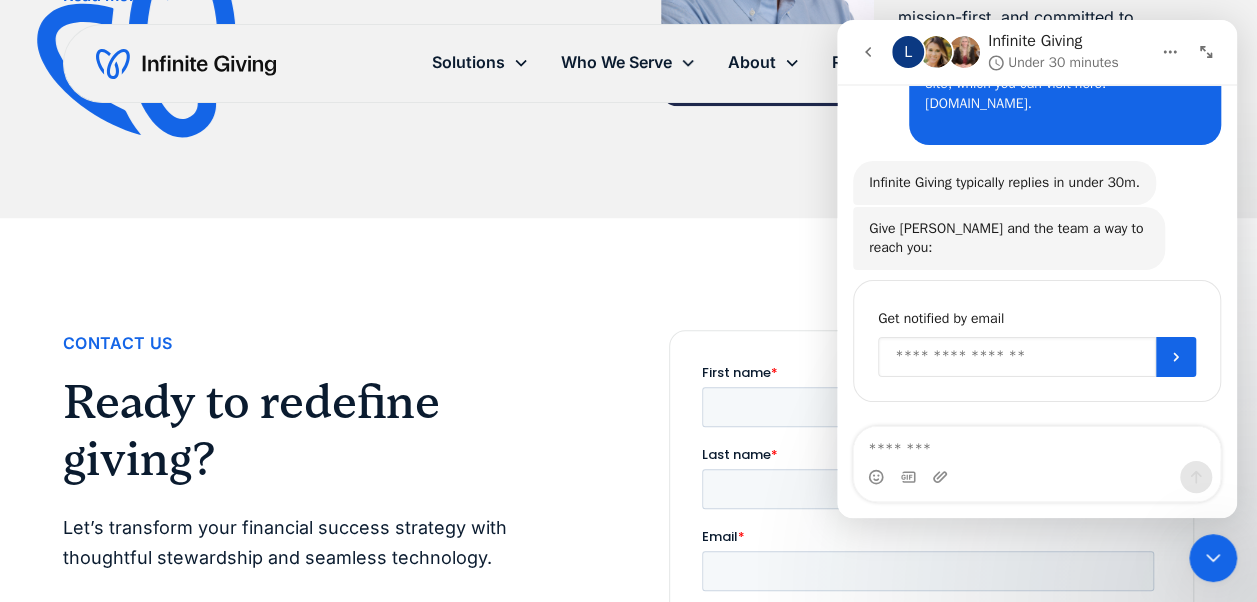 click at bounding box center [1017, 357] 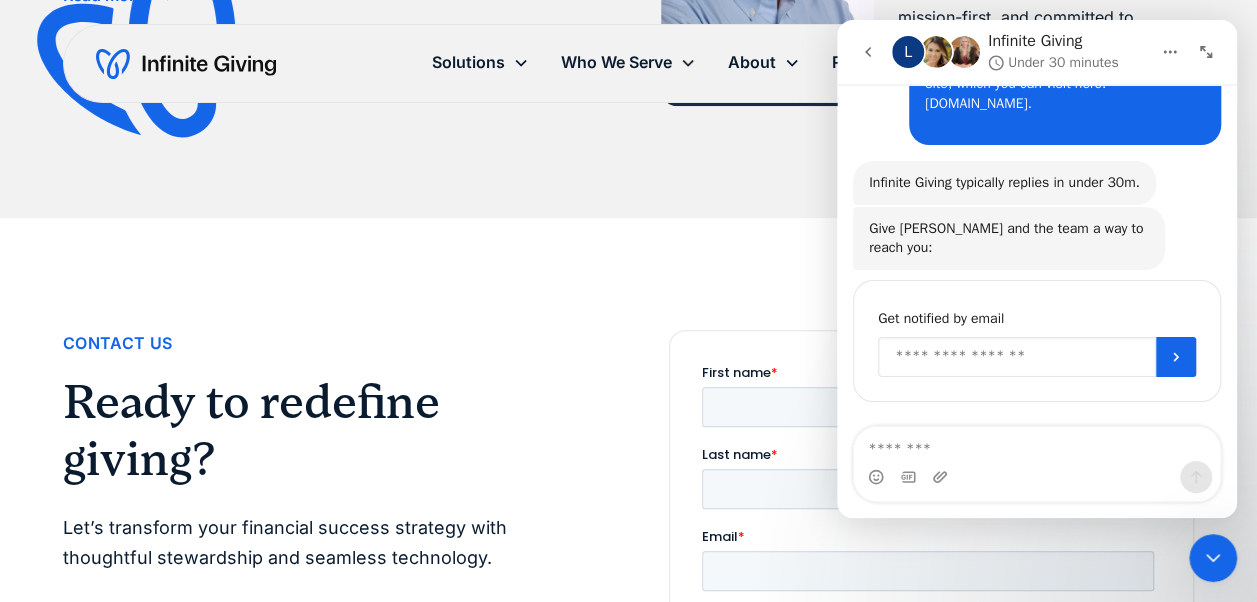 type on "**********" 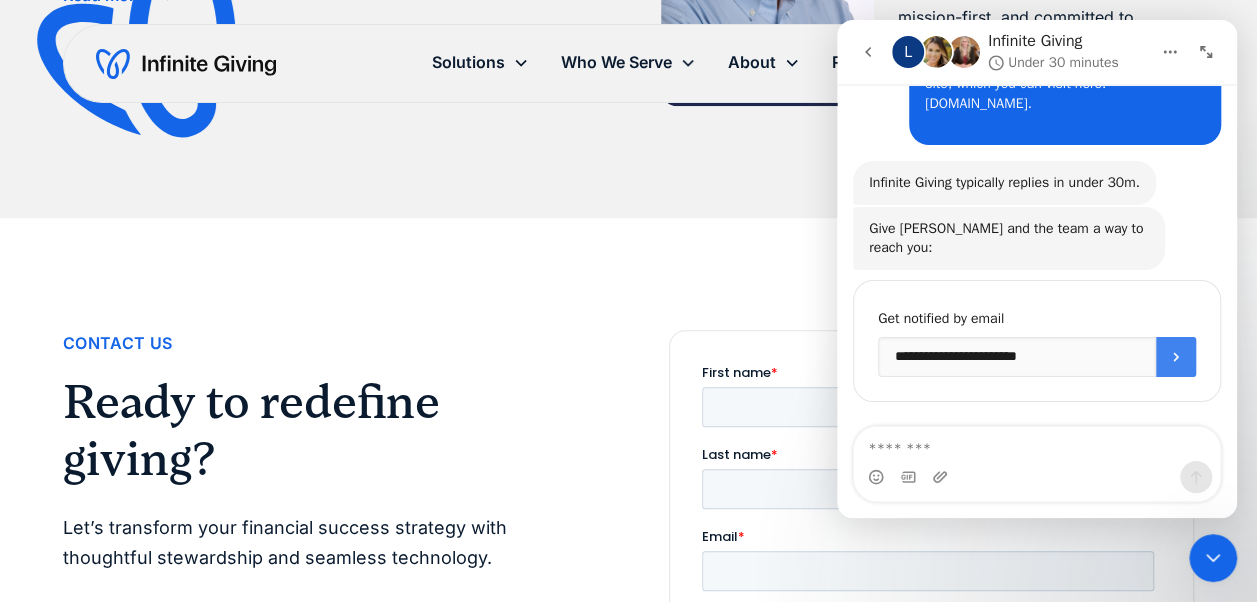 click at bounding box center (1176, 357) 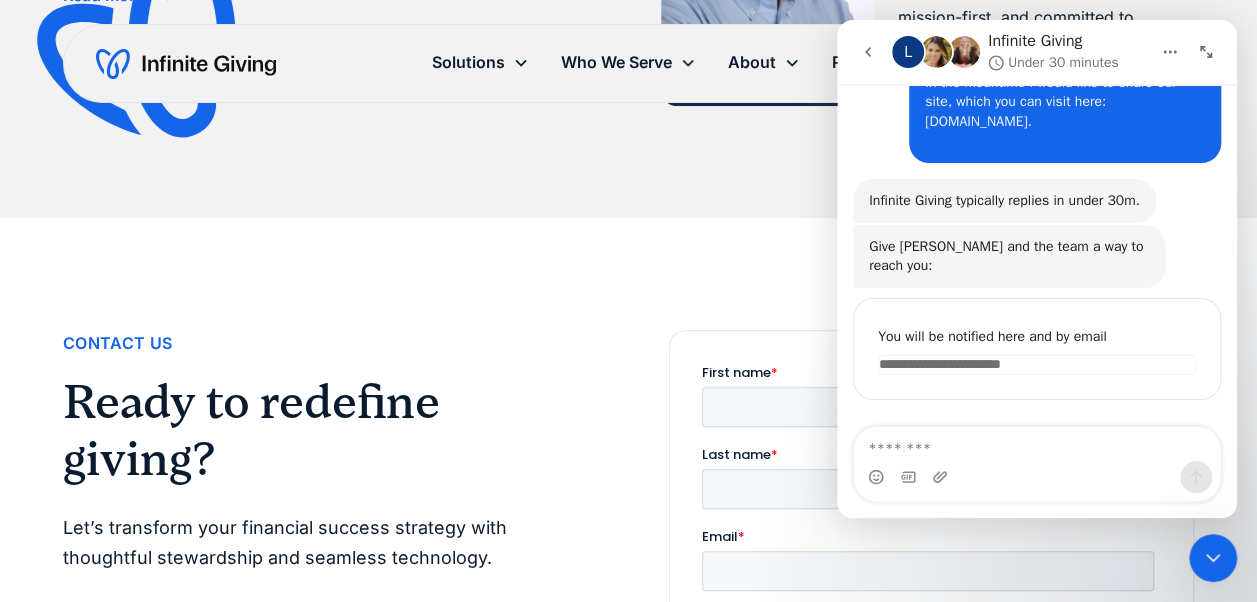 scroll, scrollTop: 849, scrollLeft: 0, axis: vertical 